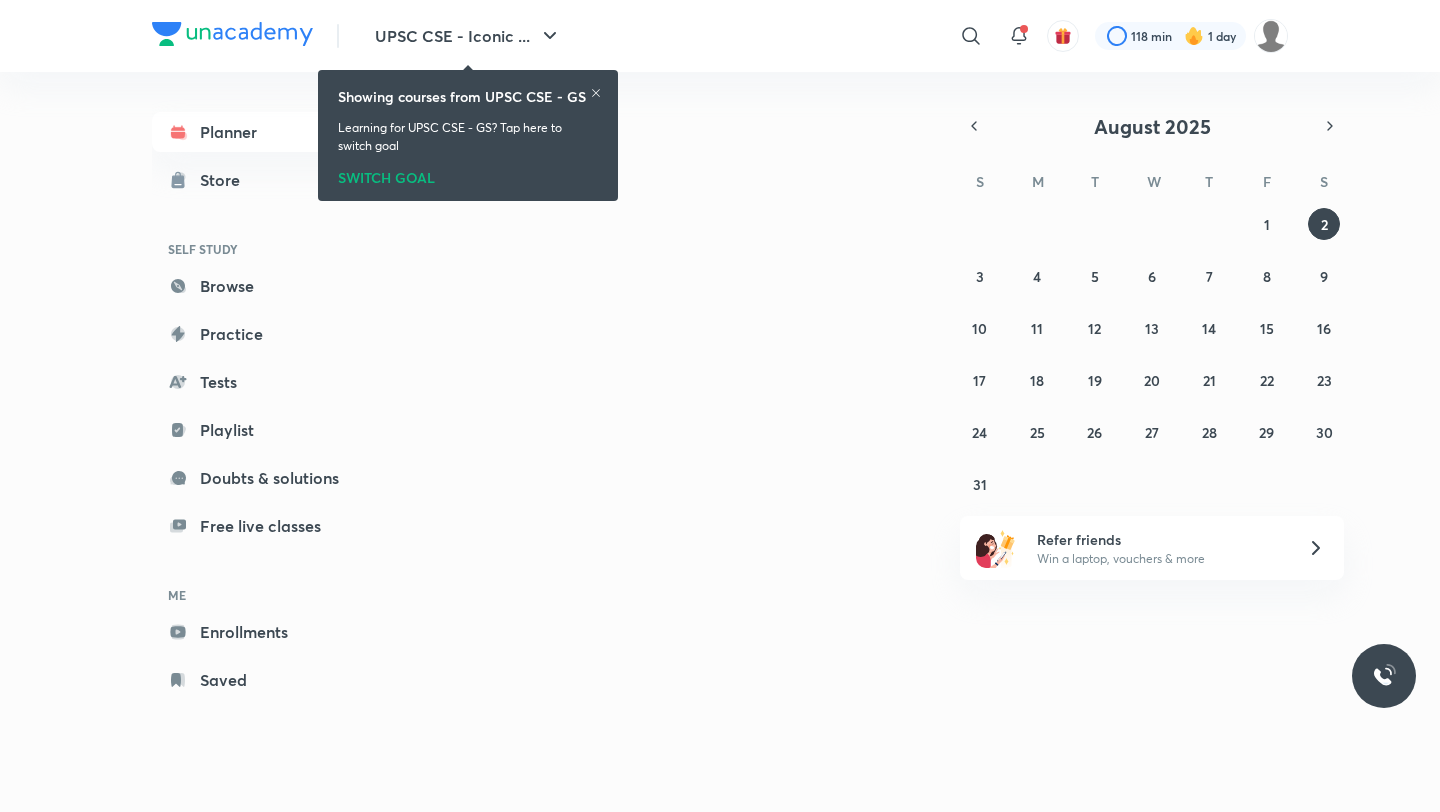 scroll, scrollTop: 0, scrollLeft: 0, axis: both 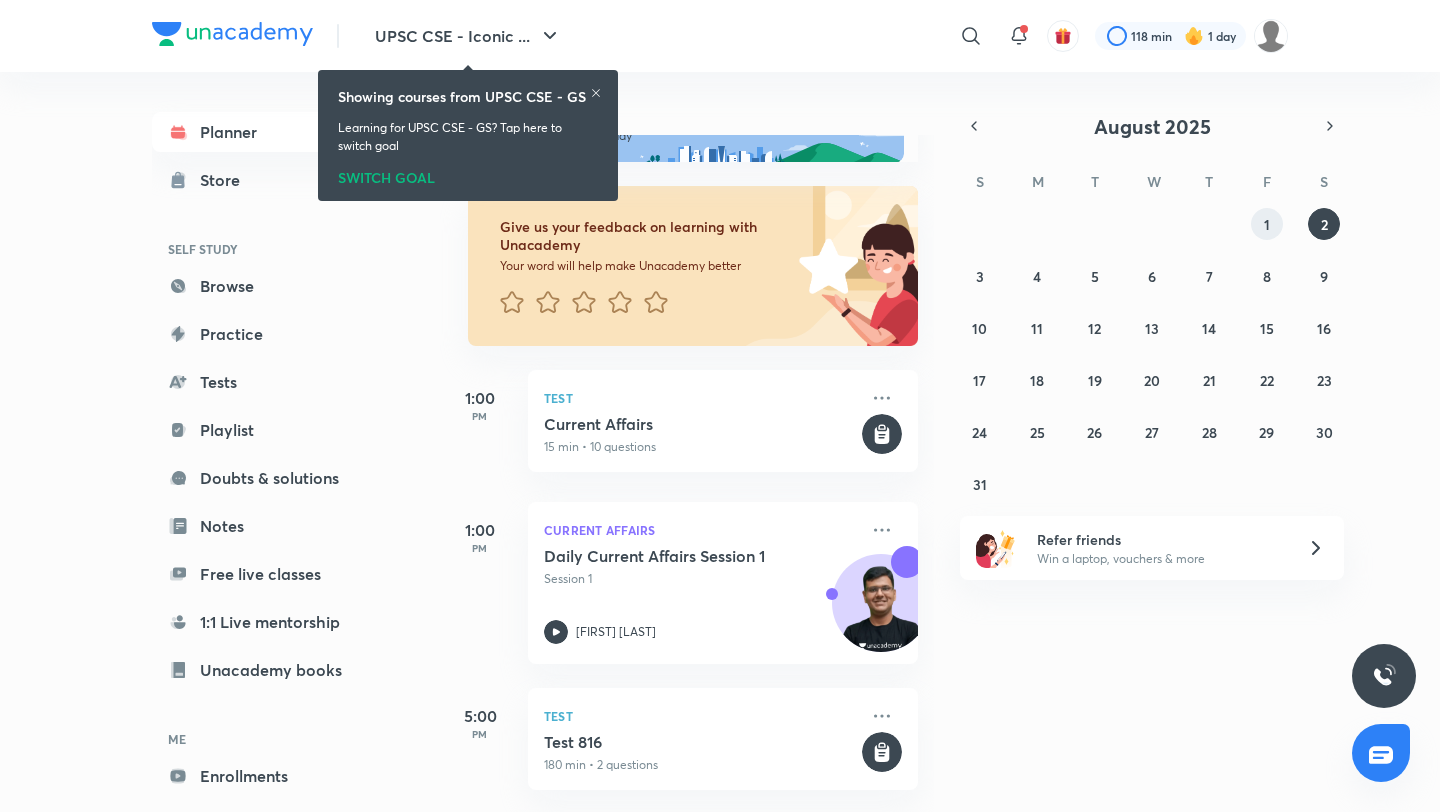 click on "1" at bounding box center [1267, 224] 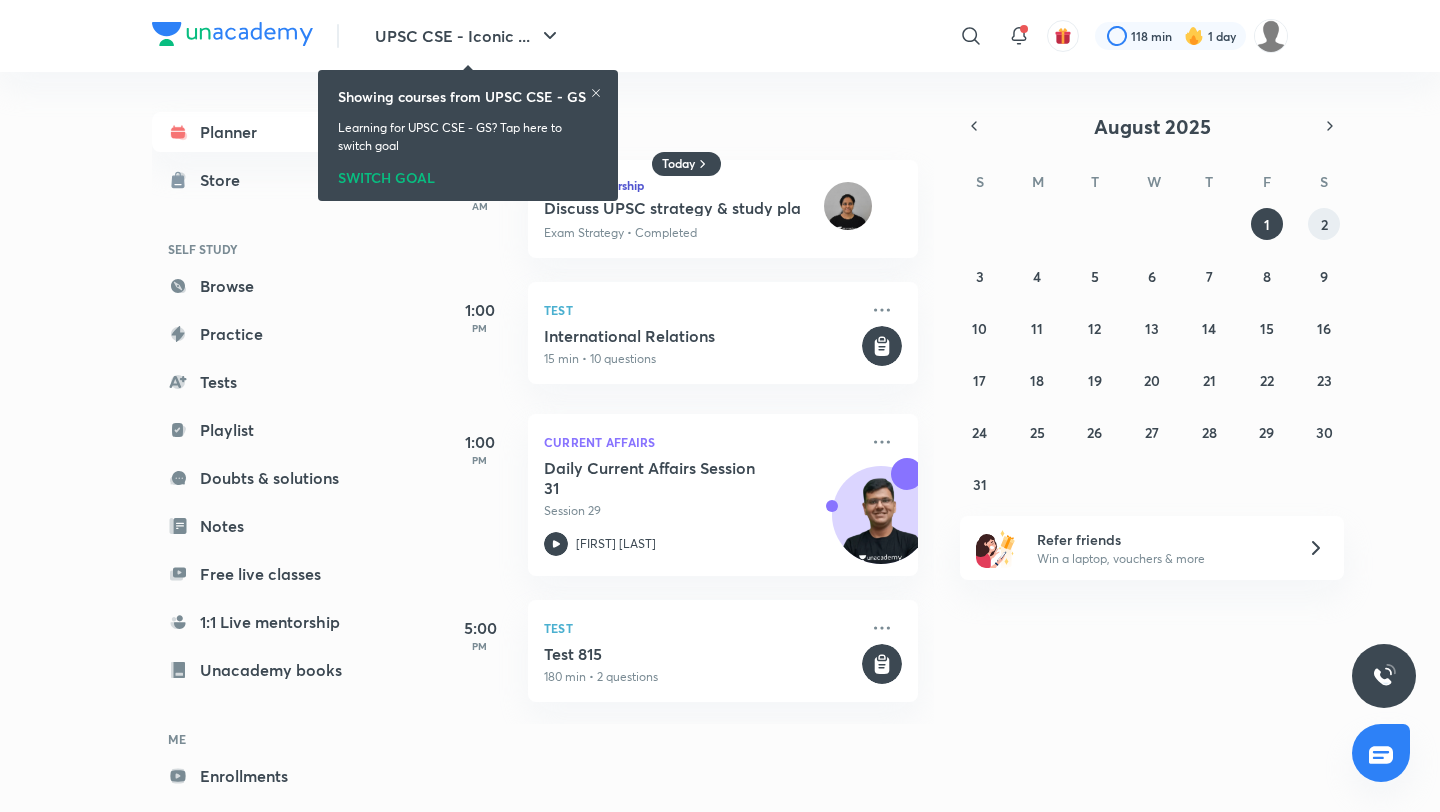click on "2" at bounding box center [1324, 224] 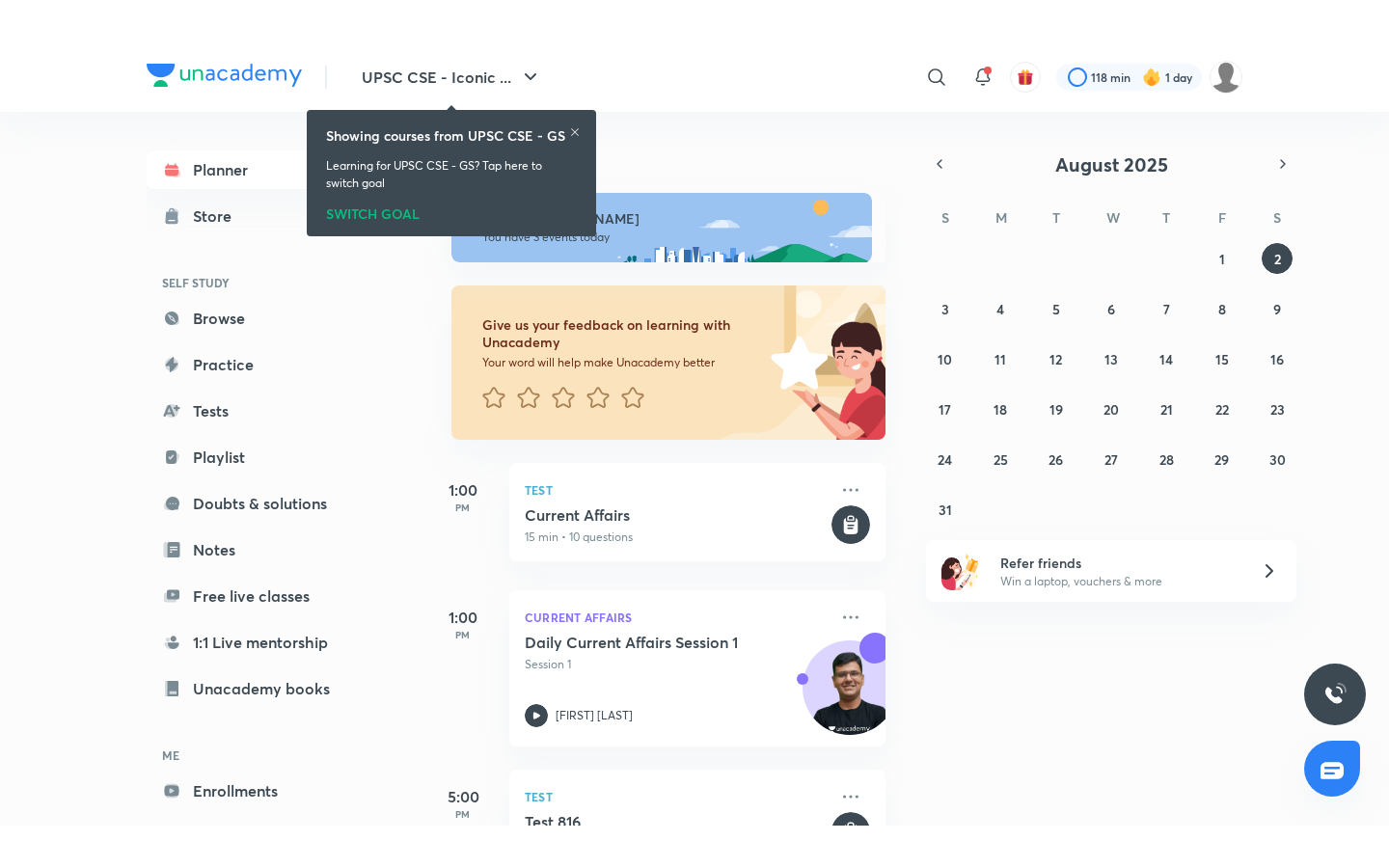 scroll, scrollTop: 64, scrollLeft: 0, axis: vertical 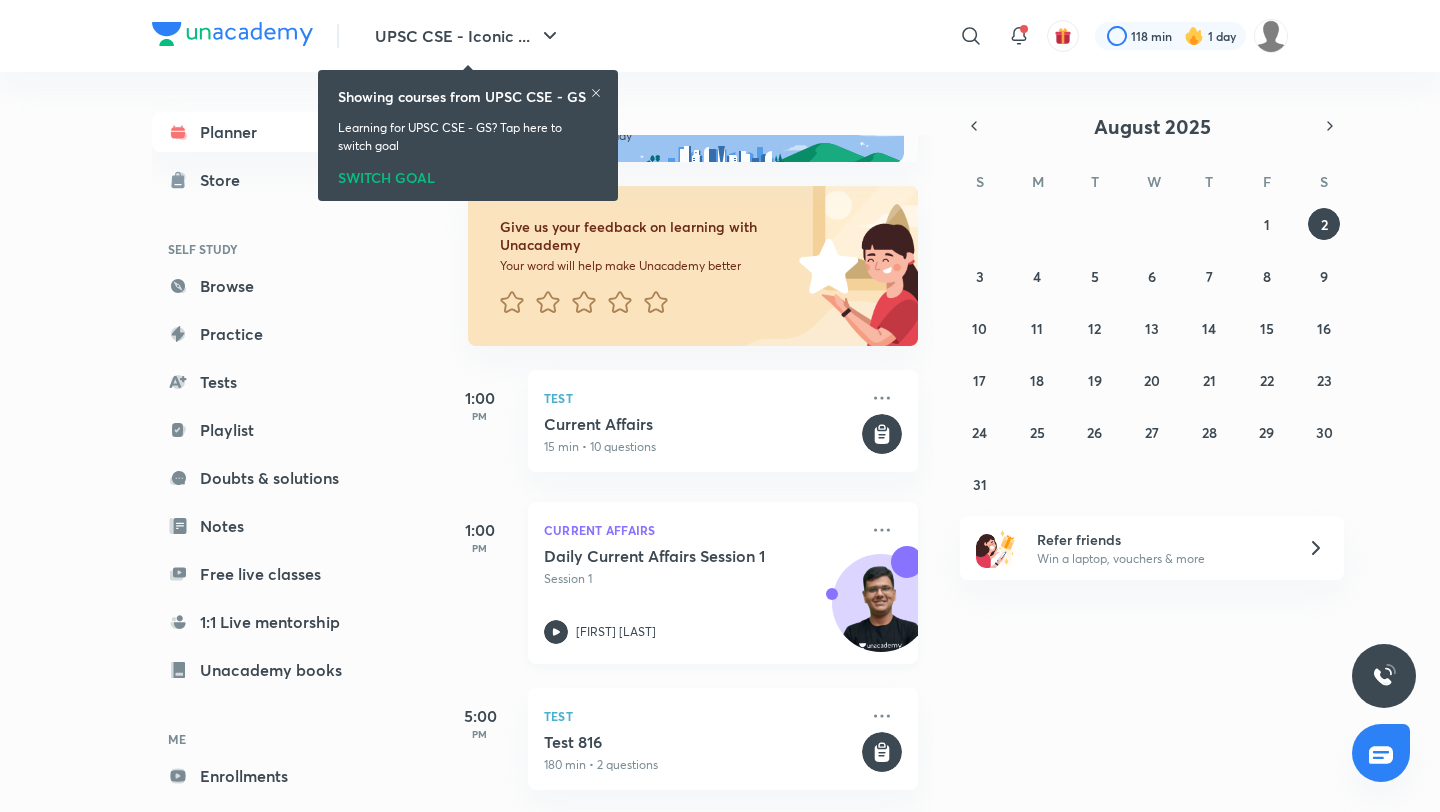 click on "Daily Current Affairs Session 1" at bounding box center (668, 556) 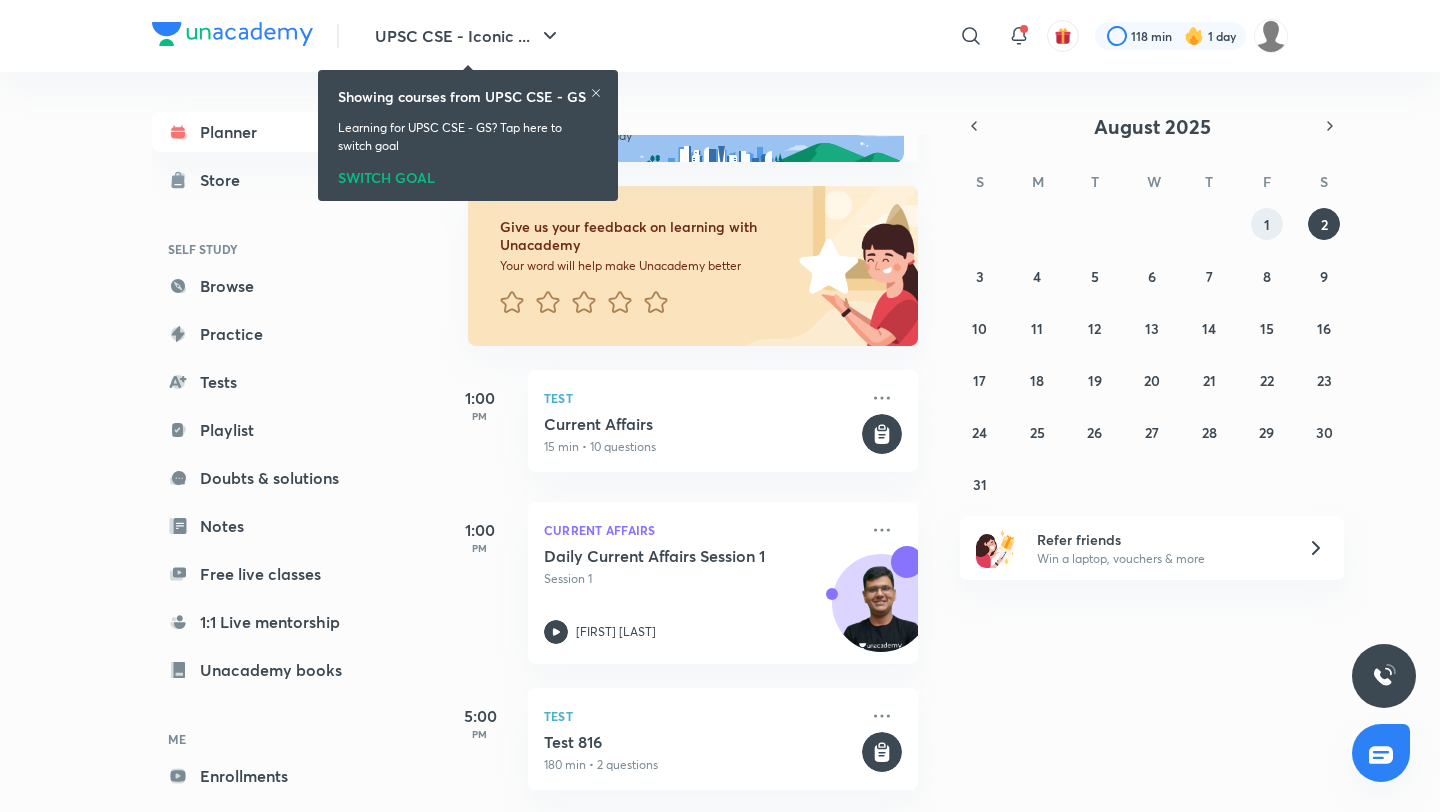 click on "1" at bounding box center [1267, 224] 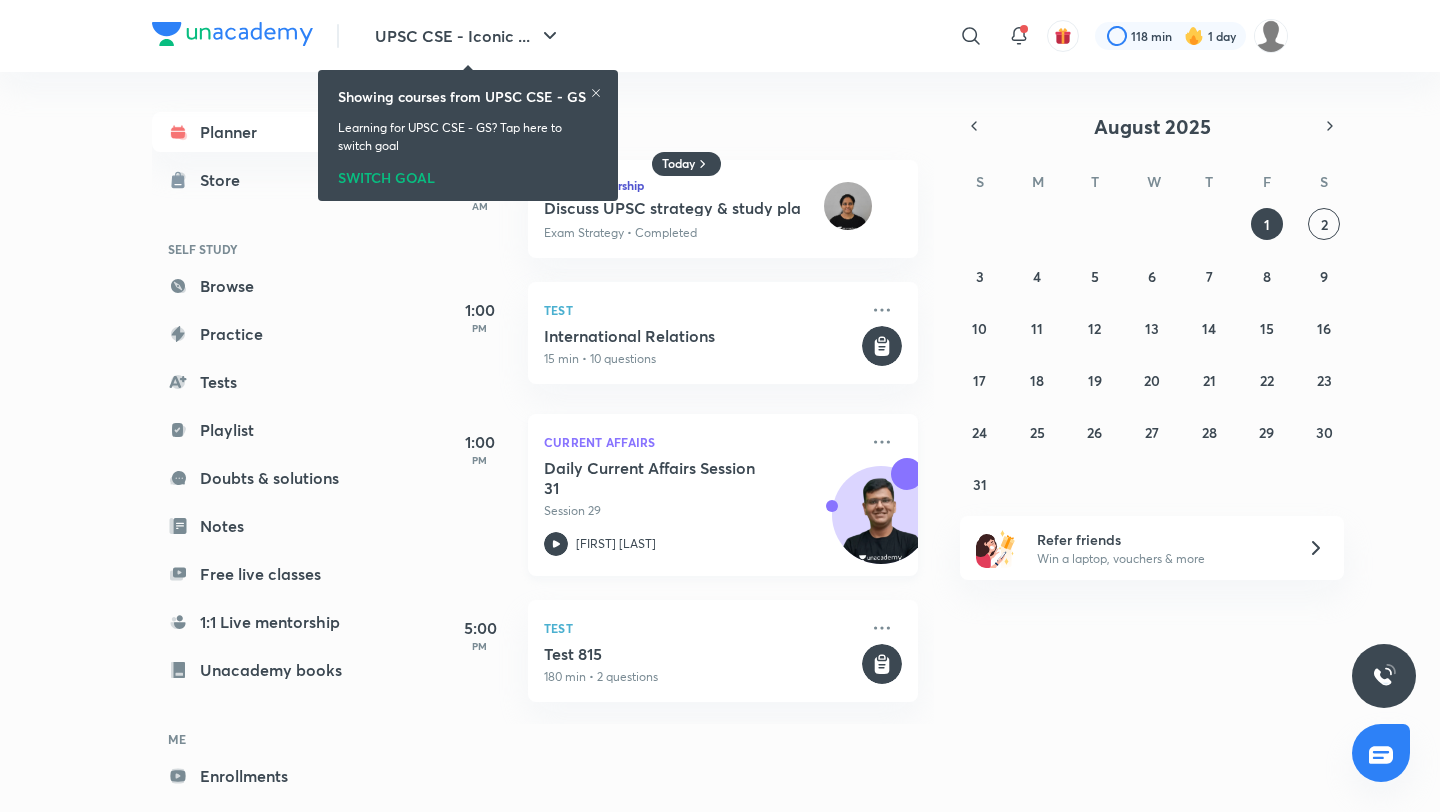 click on "Current Affairs" at bounding box center [701, 442] 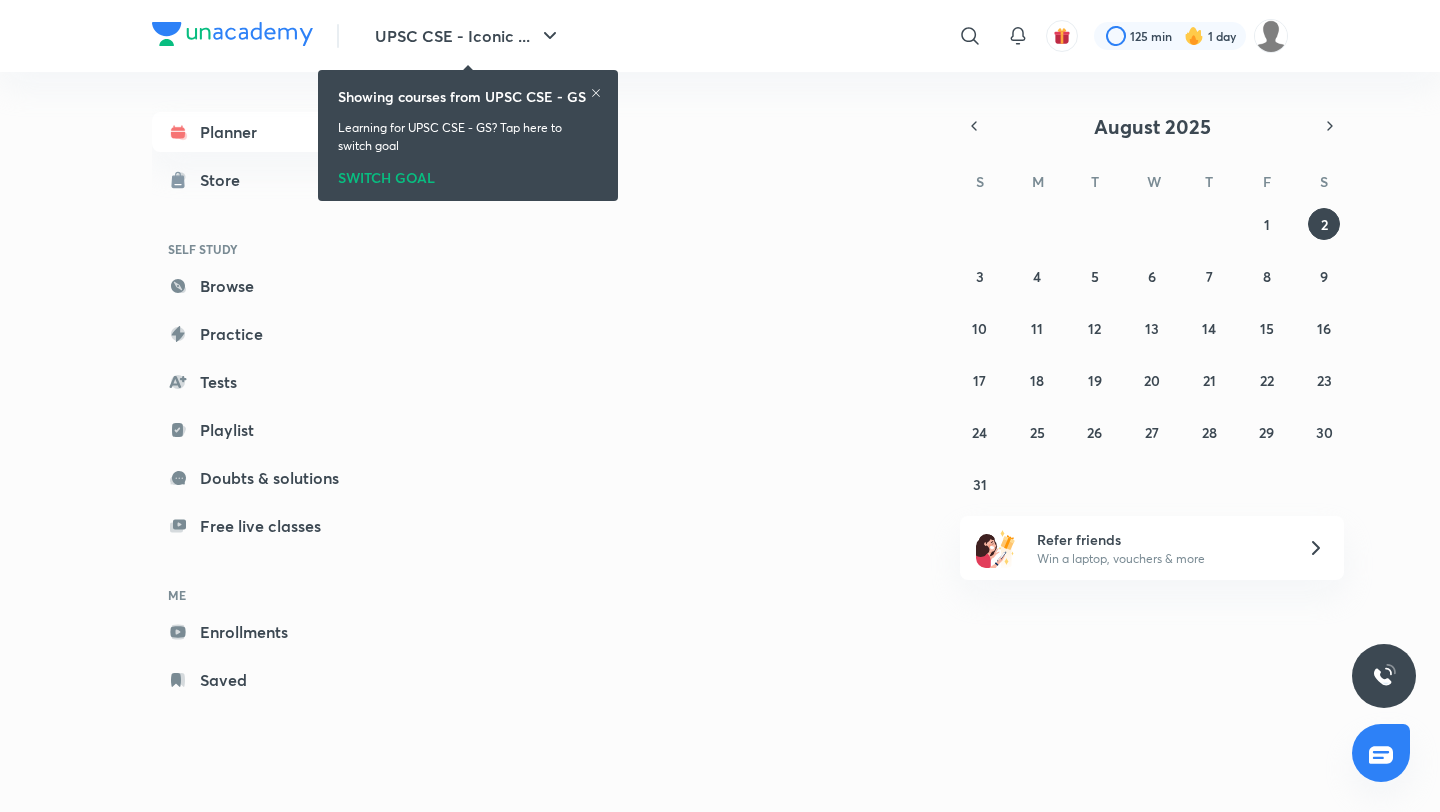 scroll, scrollTop: 0, scrollLeft: 0, axis: both 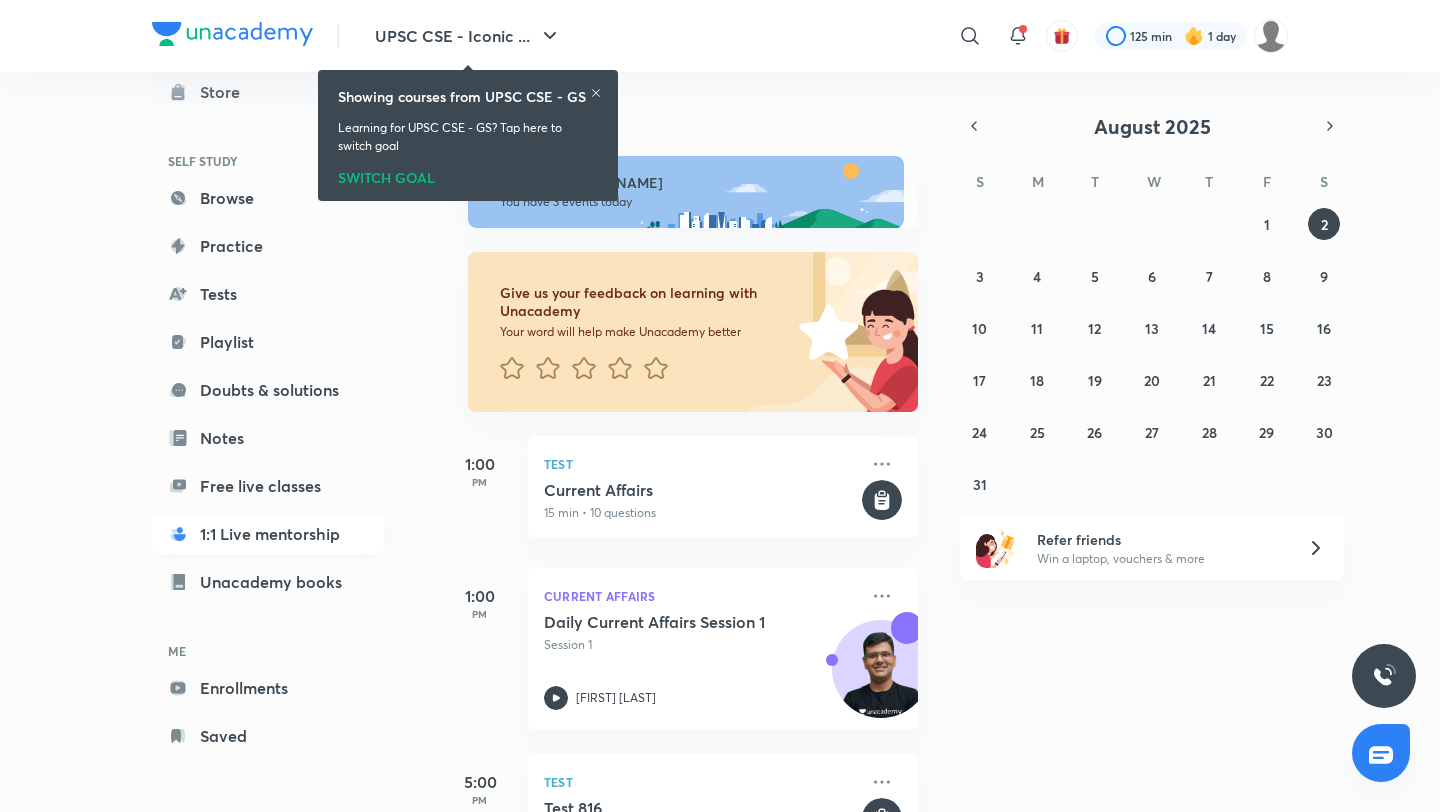 click on "1:1 Live mentorship" at bounding box center (268, 534) 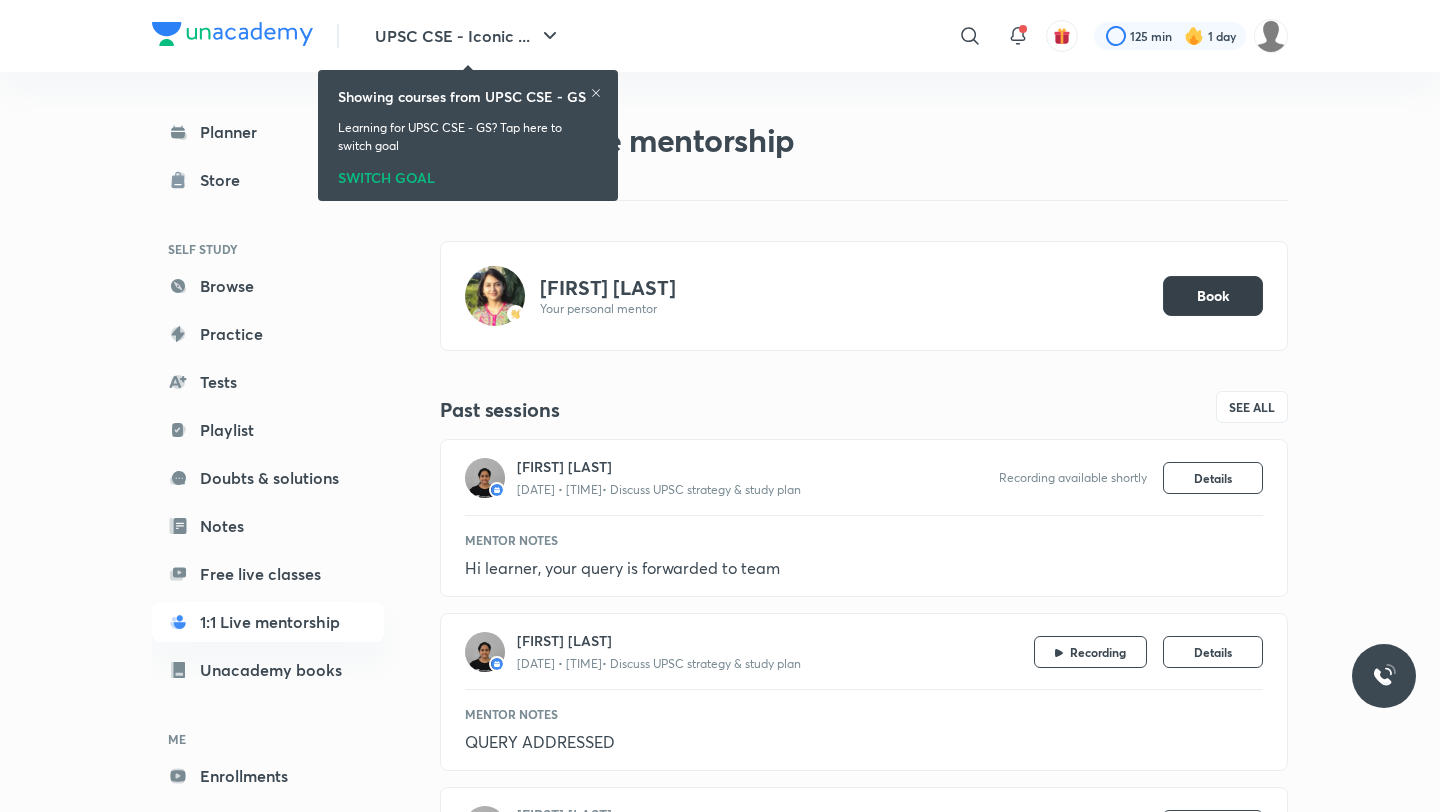 click on "Book" at bounding box center (1213, 296) 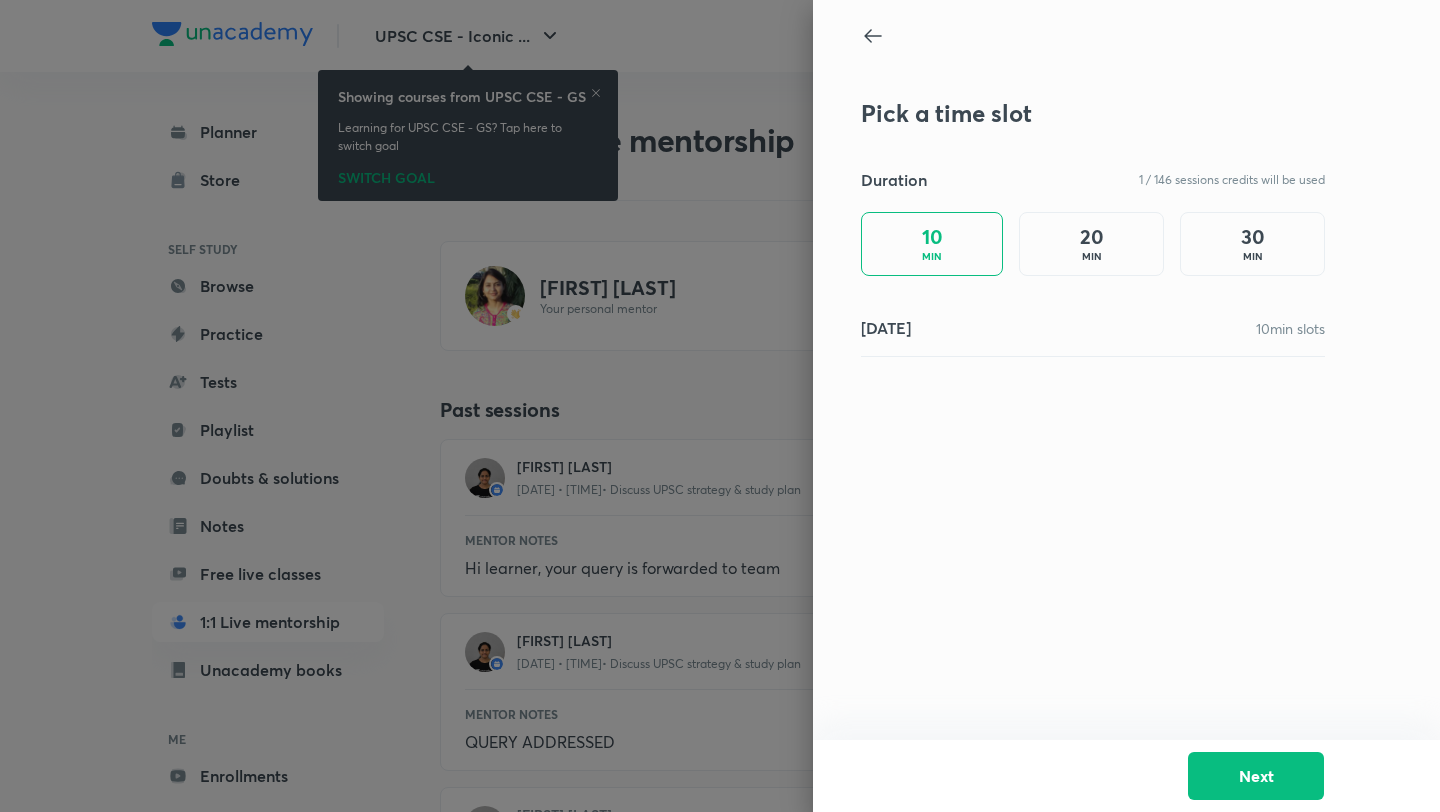 click on "MIN" at bounding box center (1092, 256) 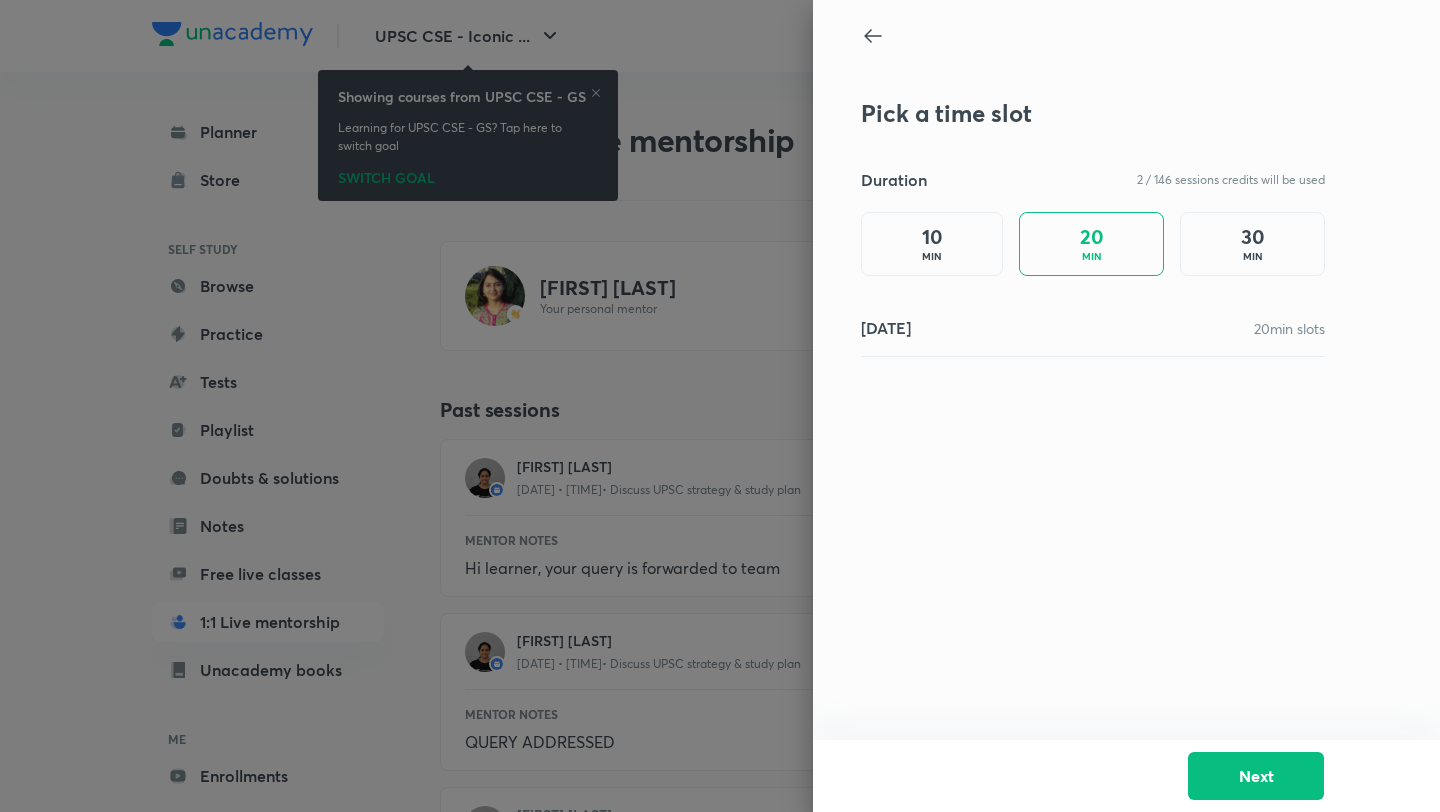 click on "30 MIN" at bounding box center [1252, 244] 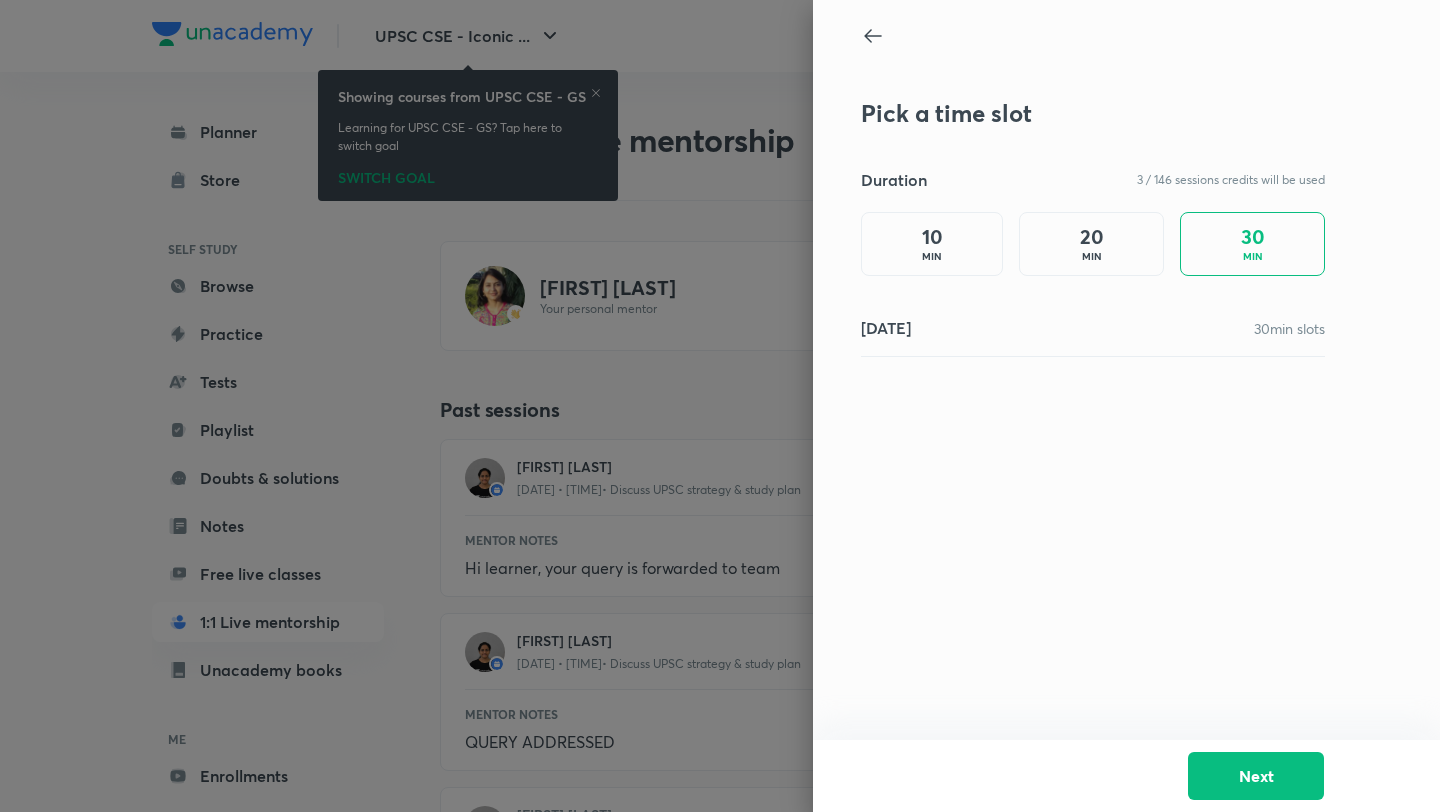 click 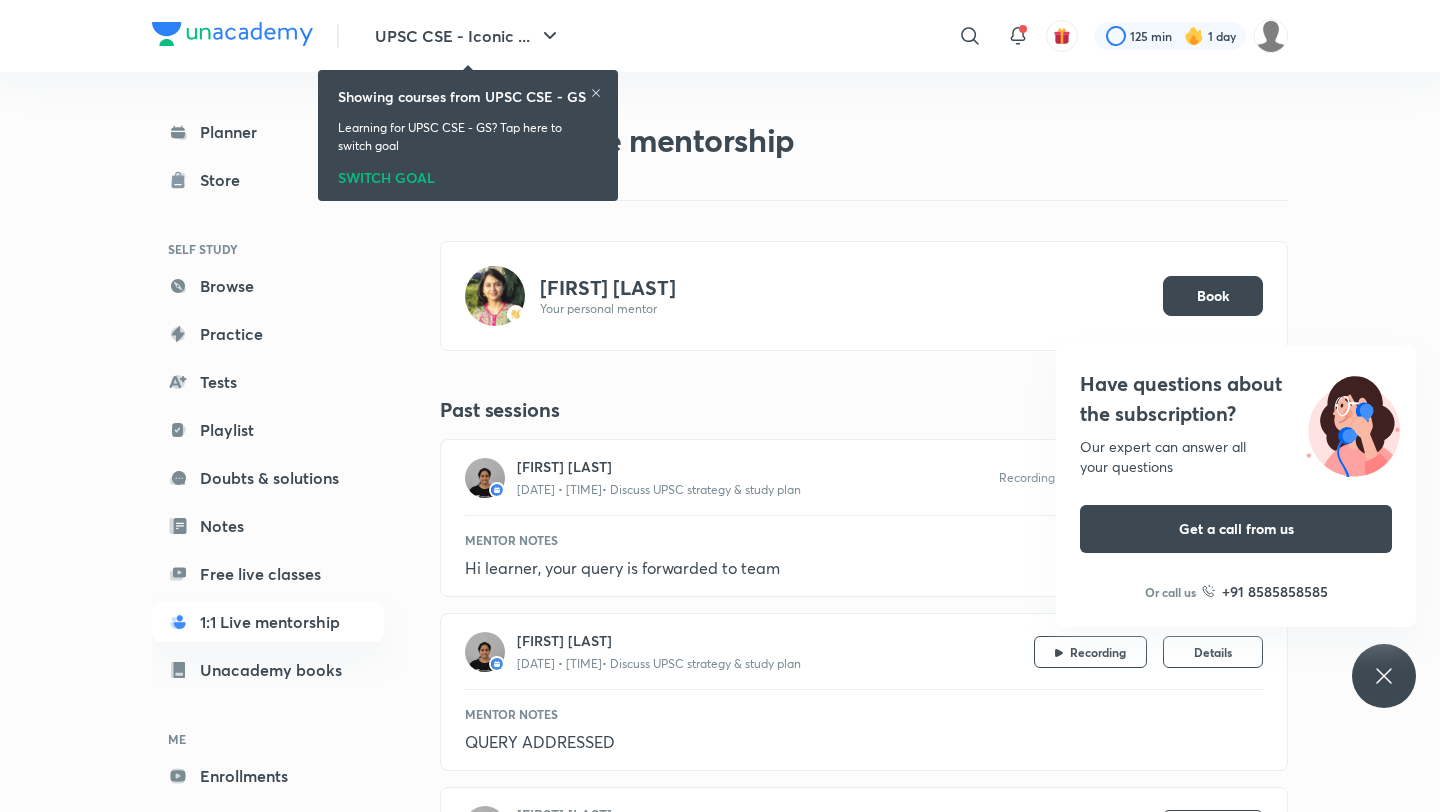 click on "Have questions about the subscription? Our expert can answer all your questions Get a call from us Or call us +91 8585858585" at bounding box center (1384, 676) 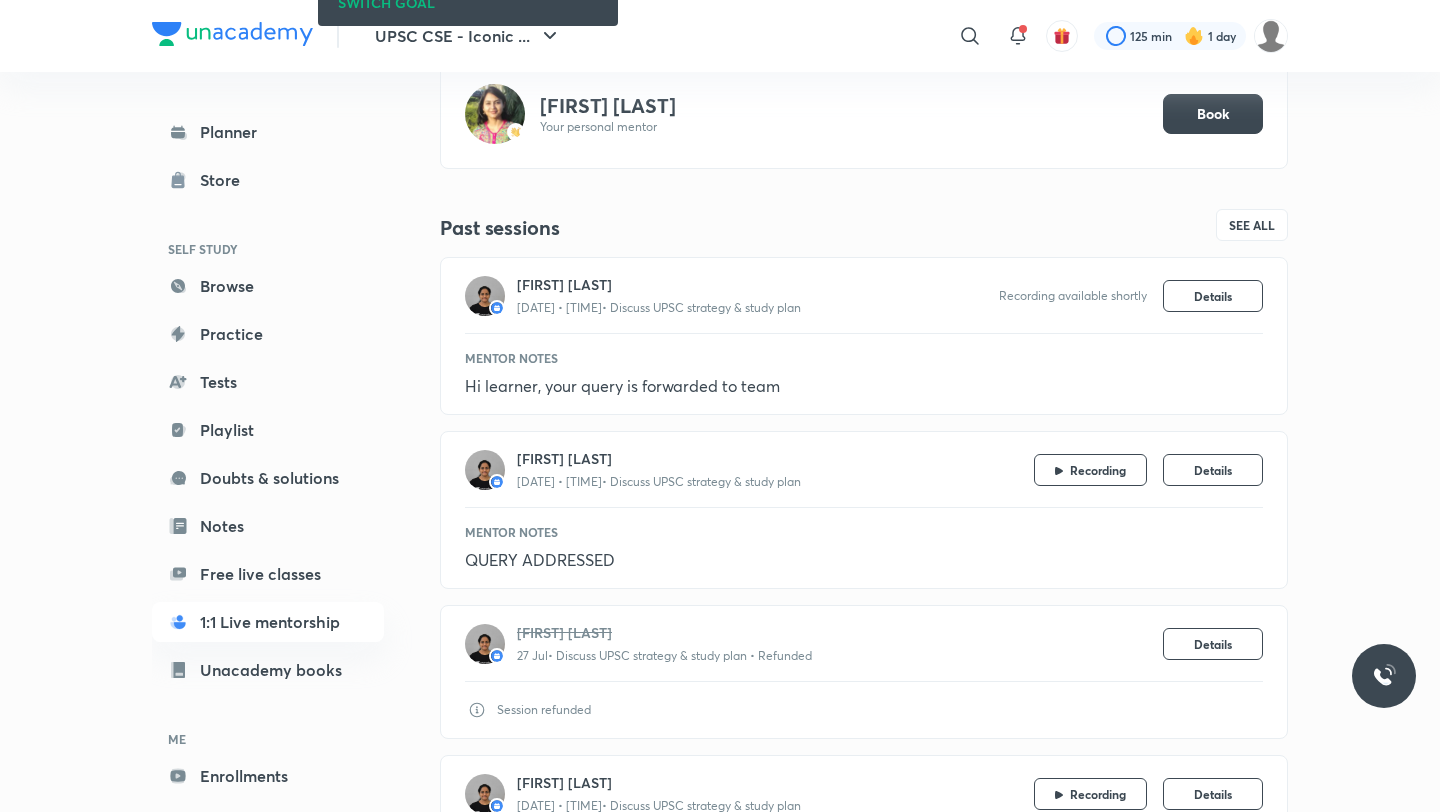 scroll, scrollTop: 509, scrollLeft: 0, axis: vertical 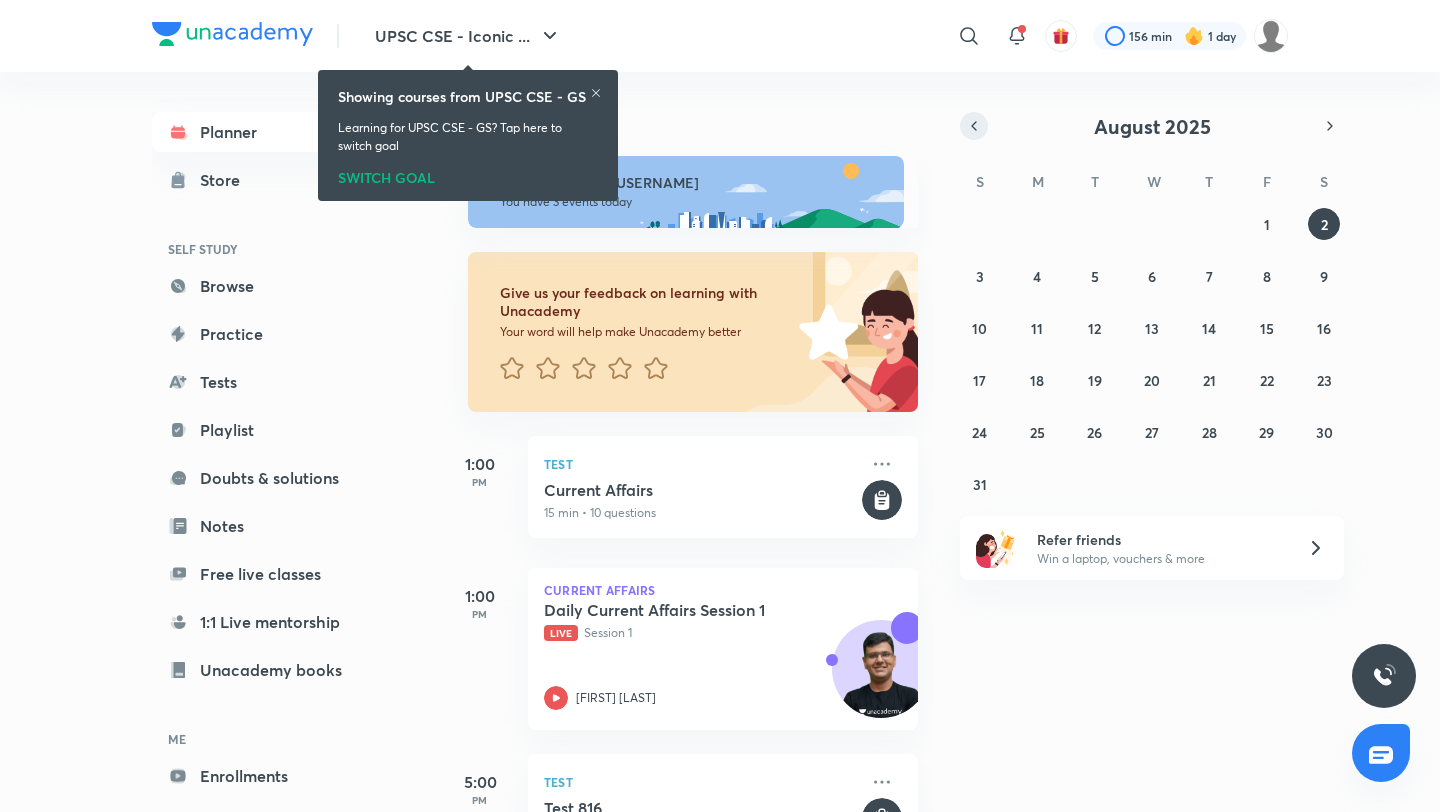 click 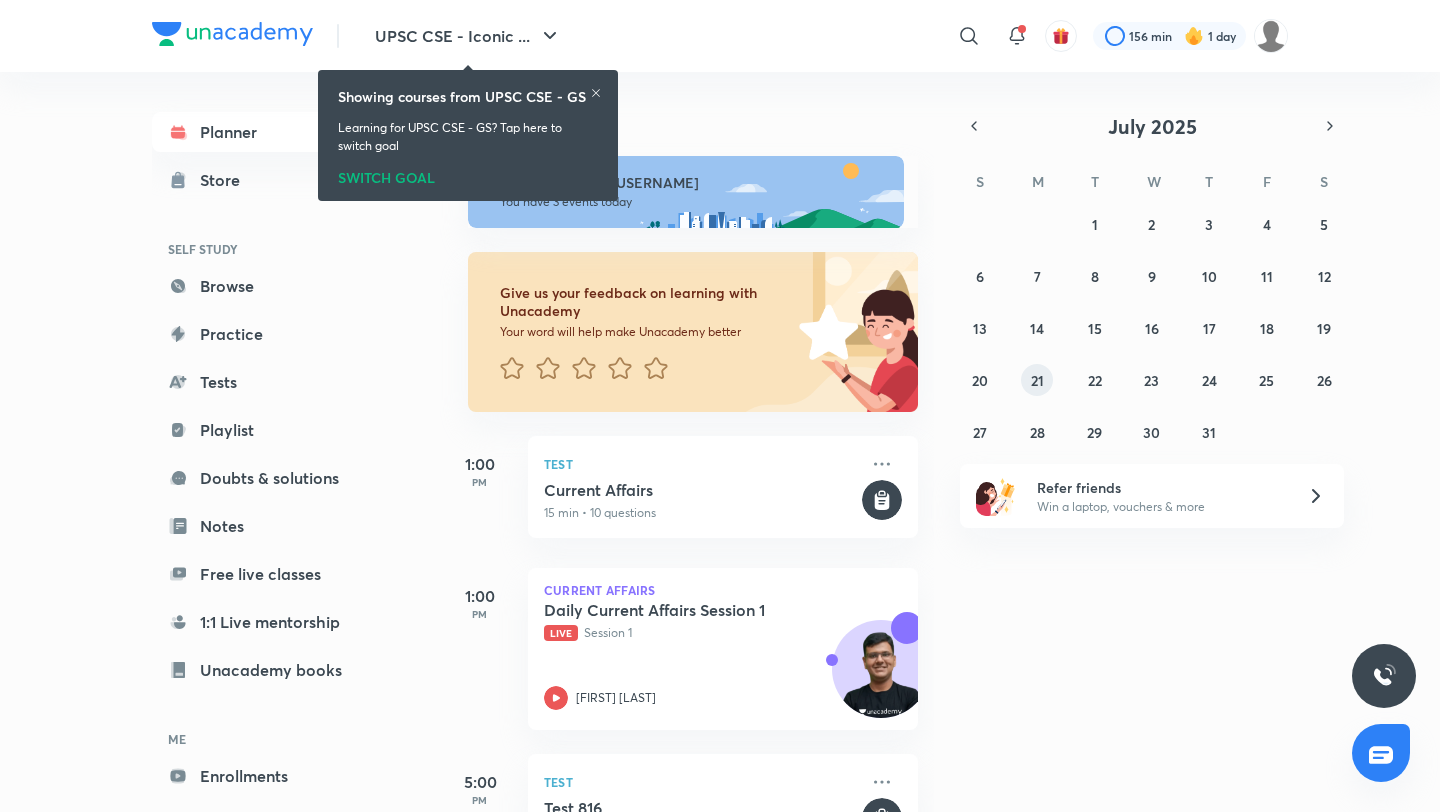 click on "21" at bounding box center [1037, 380] 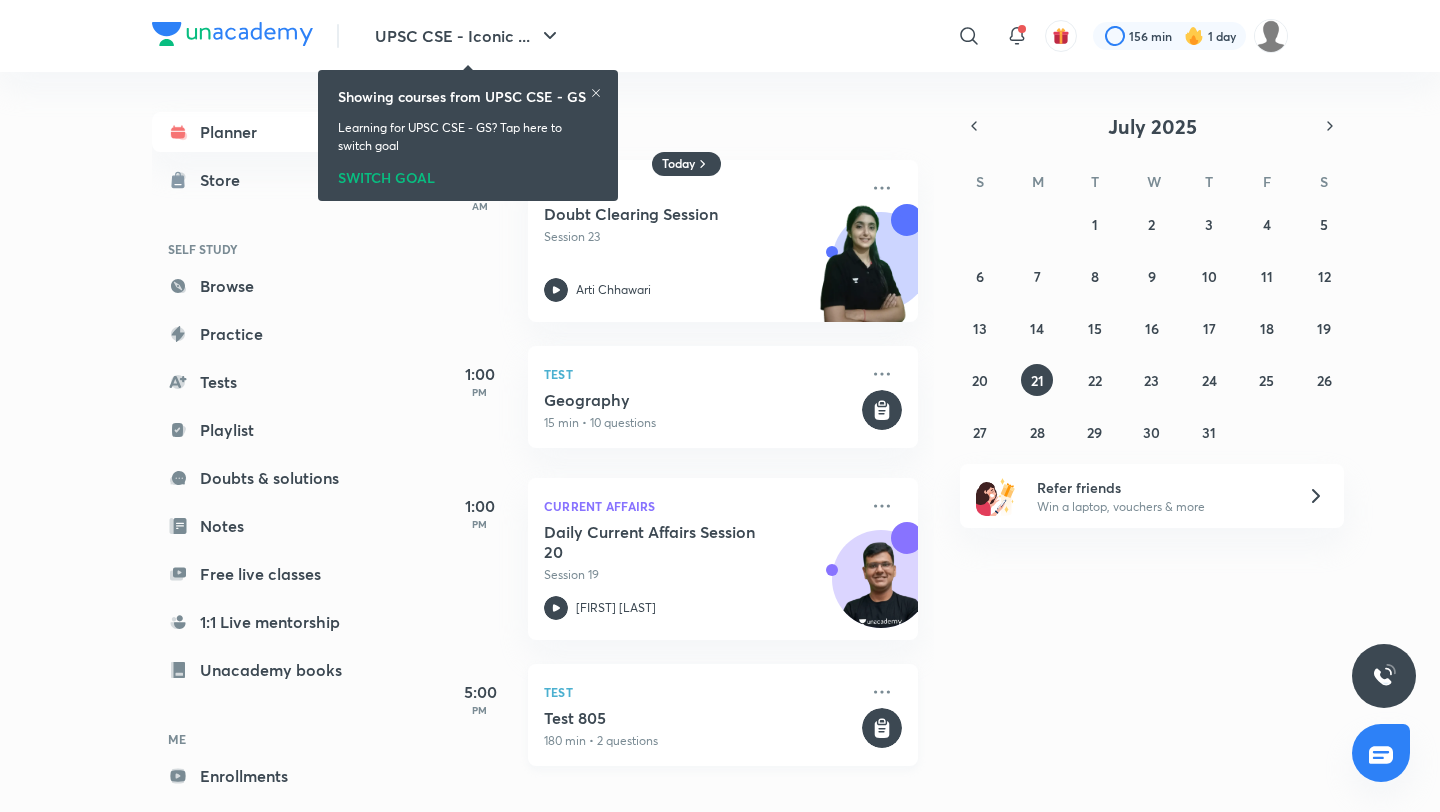 click on "Test 805" at bounding box center (701, 718) 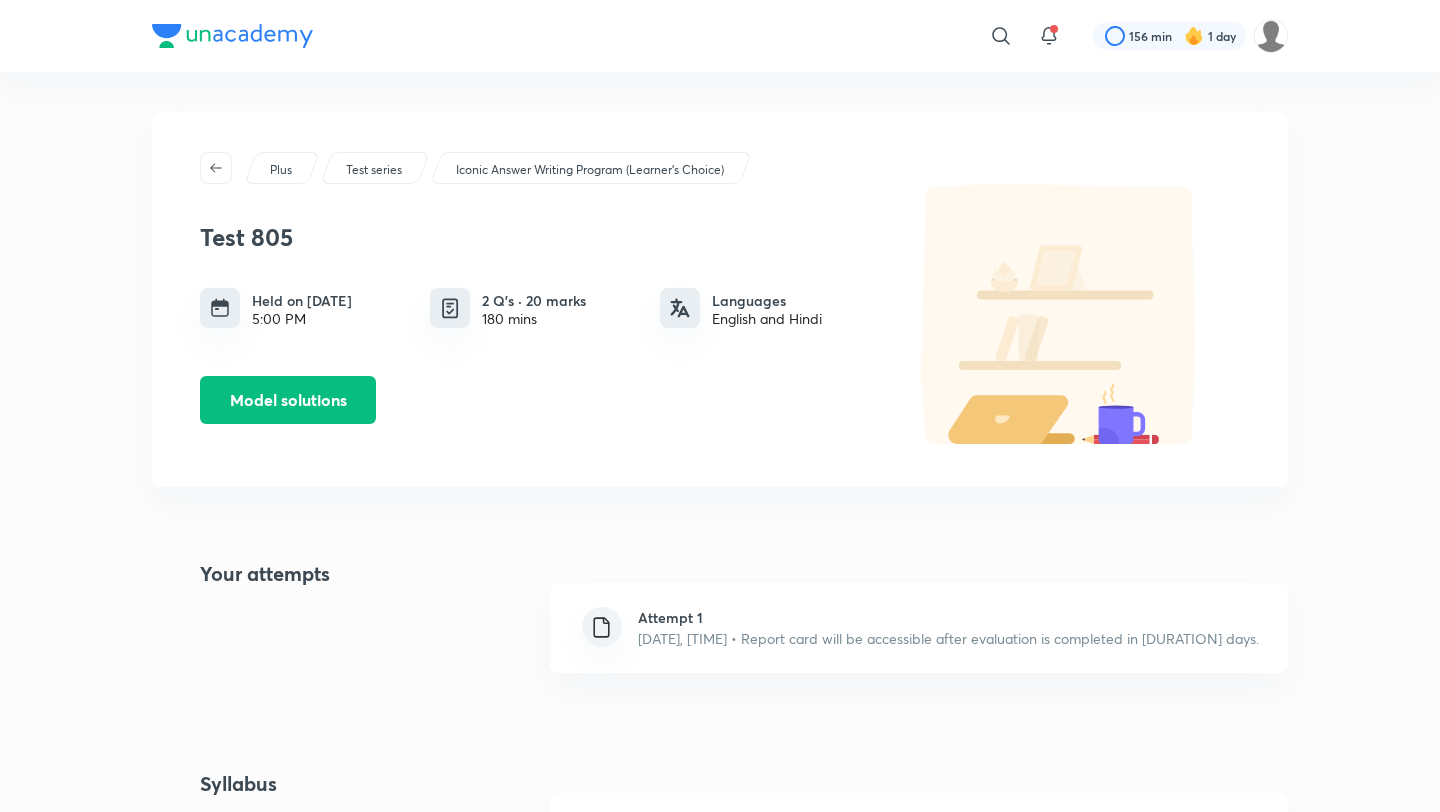 click on "Attempt 1" at bounding box center (948, 617) 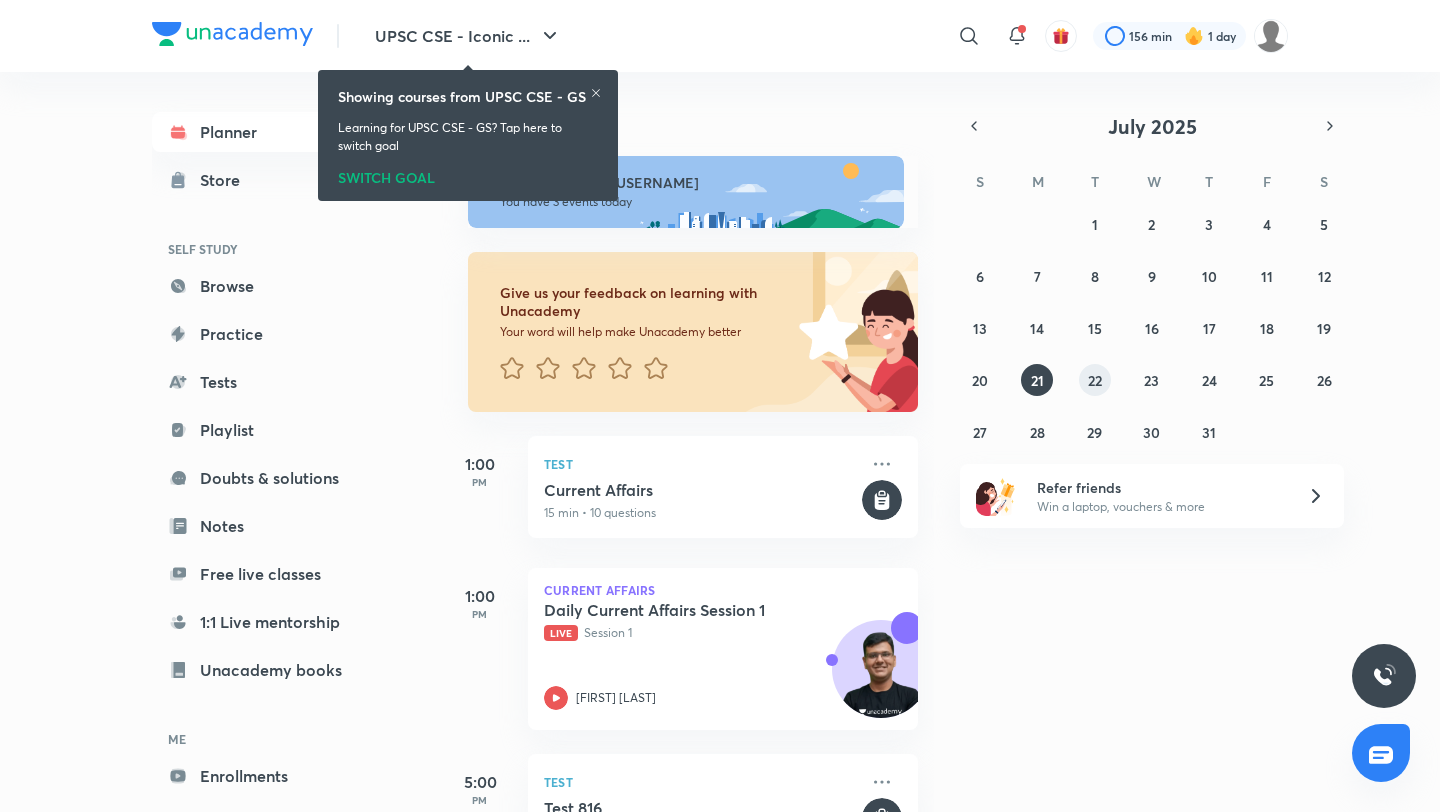 click on "22" at bounding box center [1095, 380] 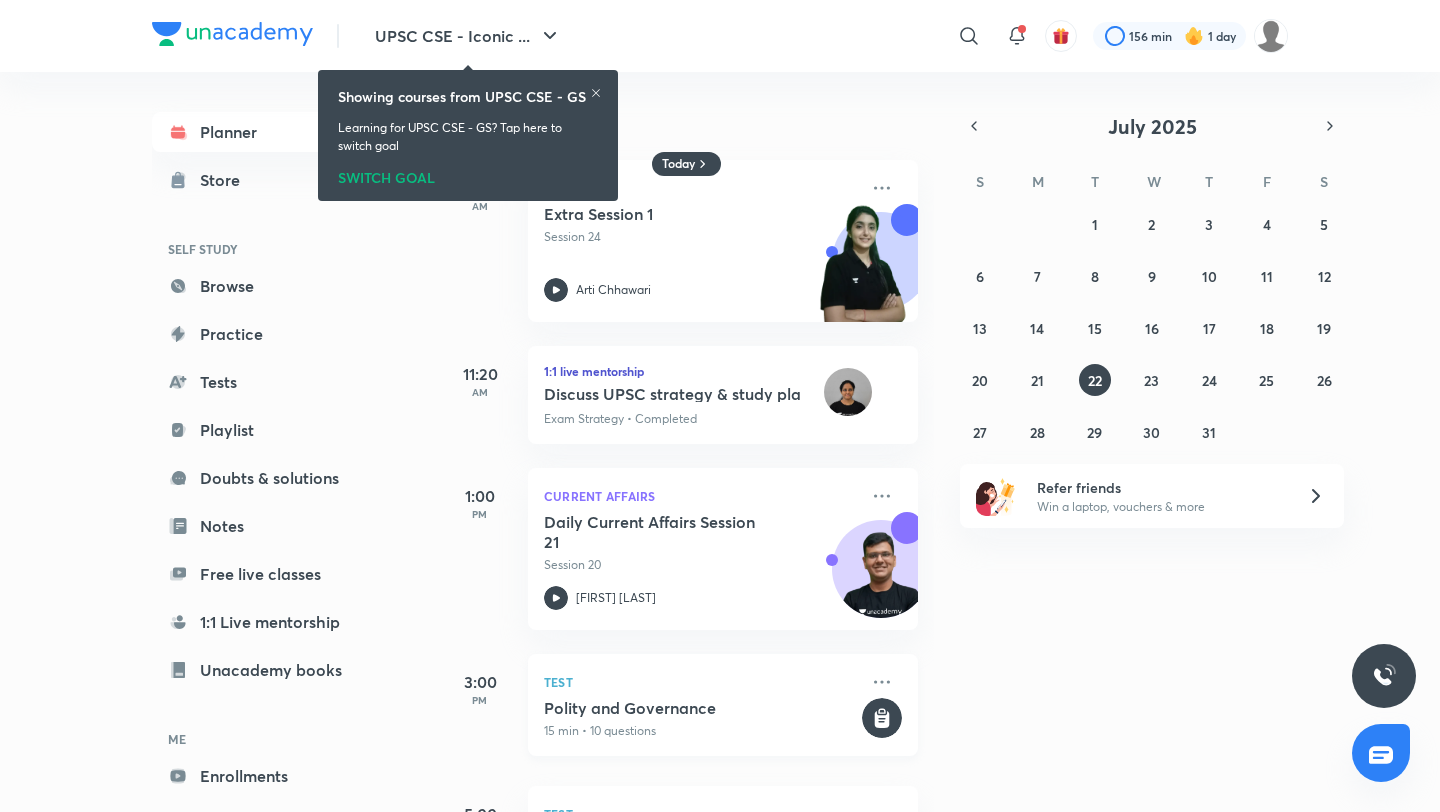 scroll, scrollTop: 98, scrollLeft: 0, axis: vertical 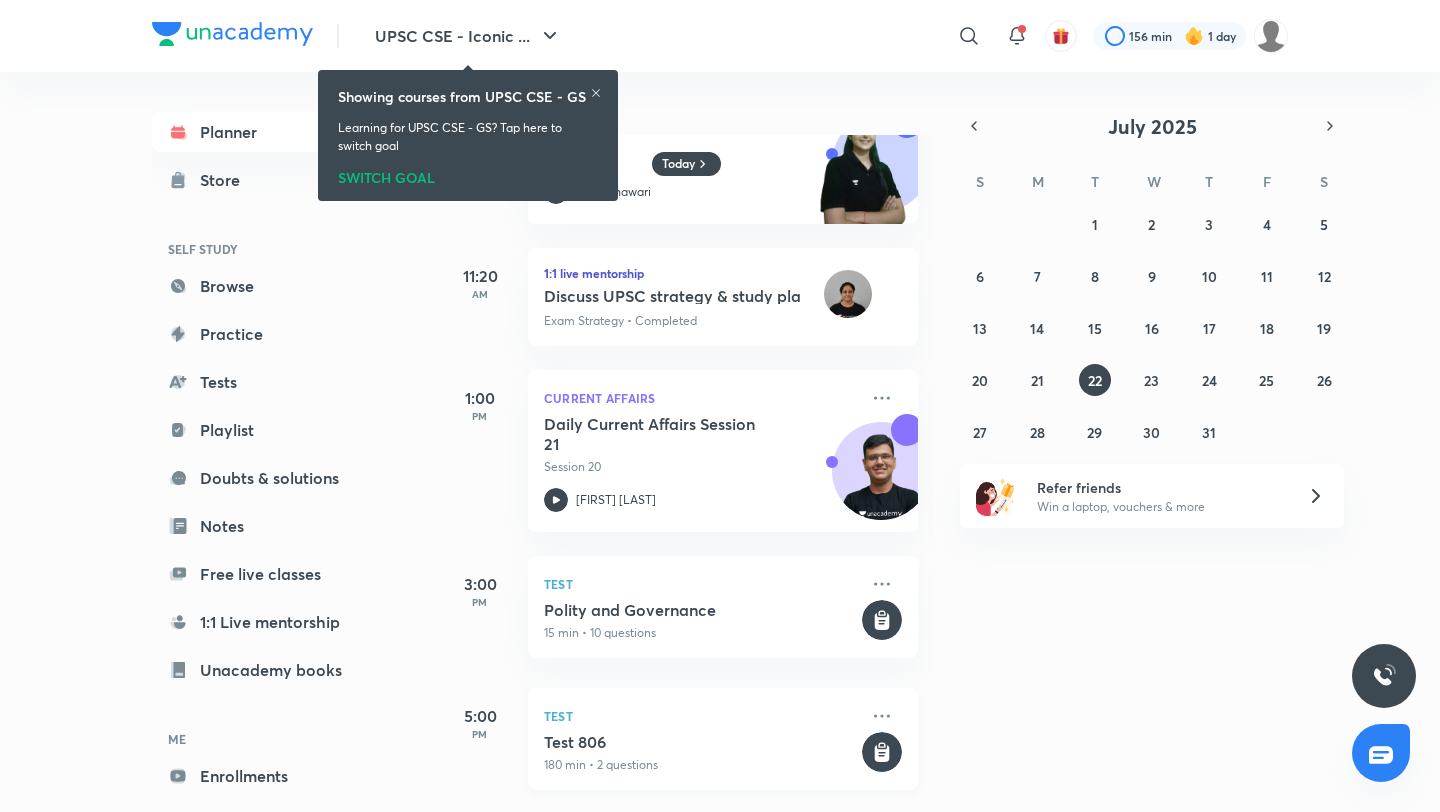 click on "Test 806" at bounding box center [701, 742] 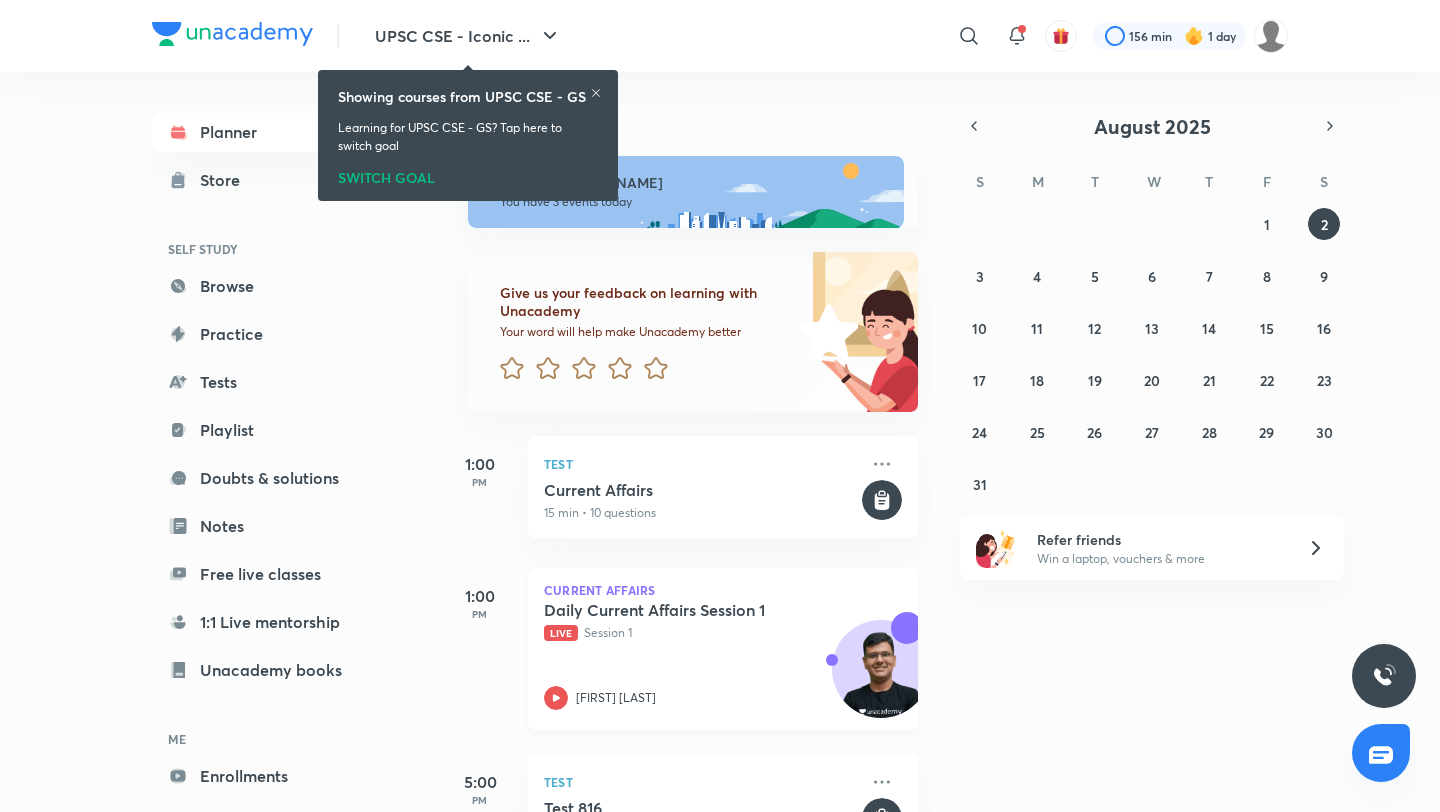 scroll, scrollTop: 0, scrollLeft: 0, axis: both 